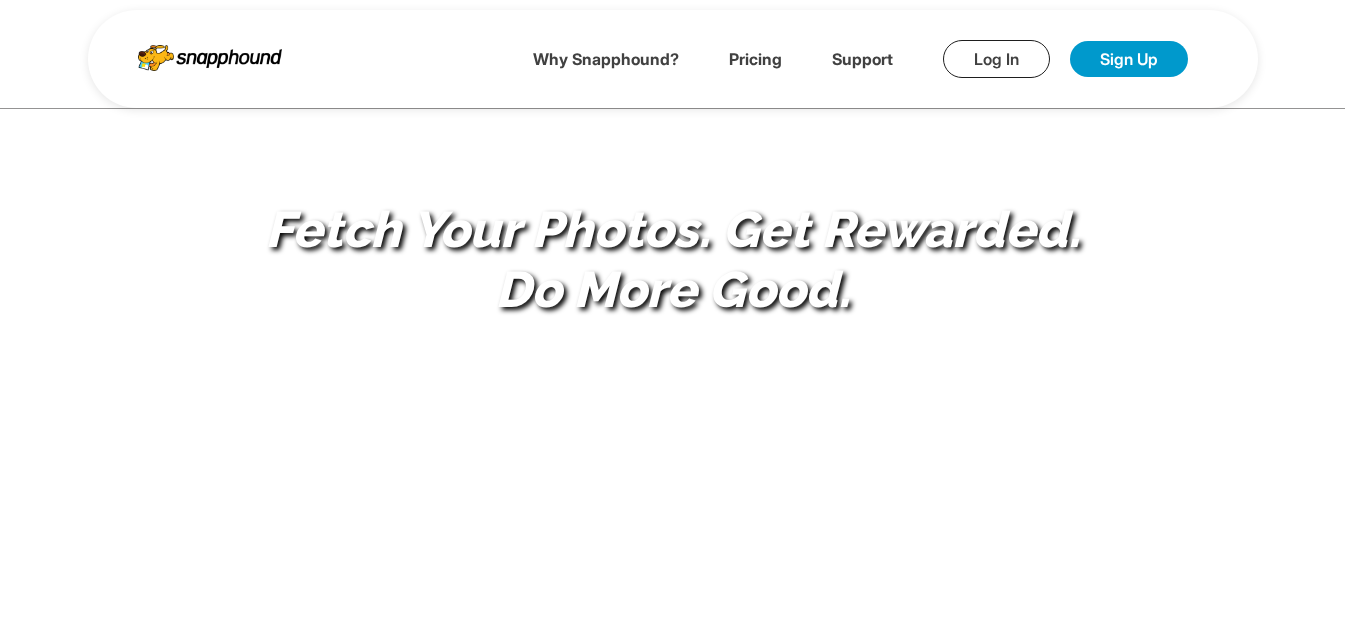 scroll, scrollTop: 0, scrollLeft: 0, axis: both 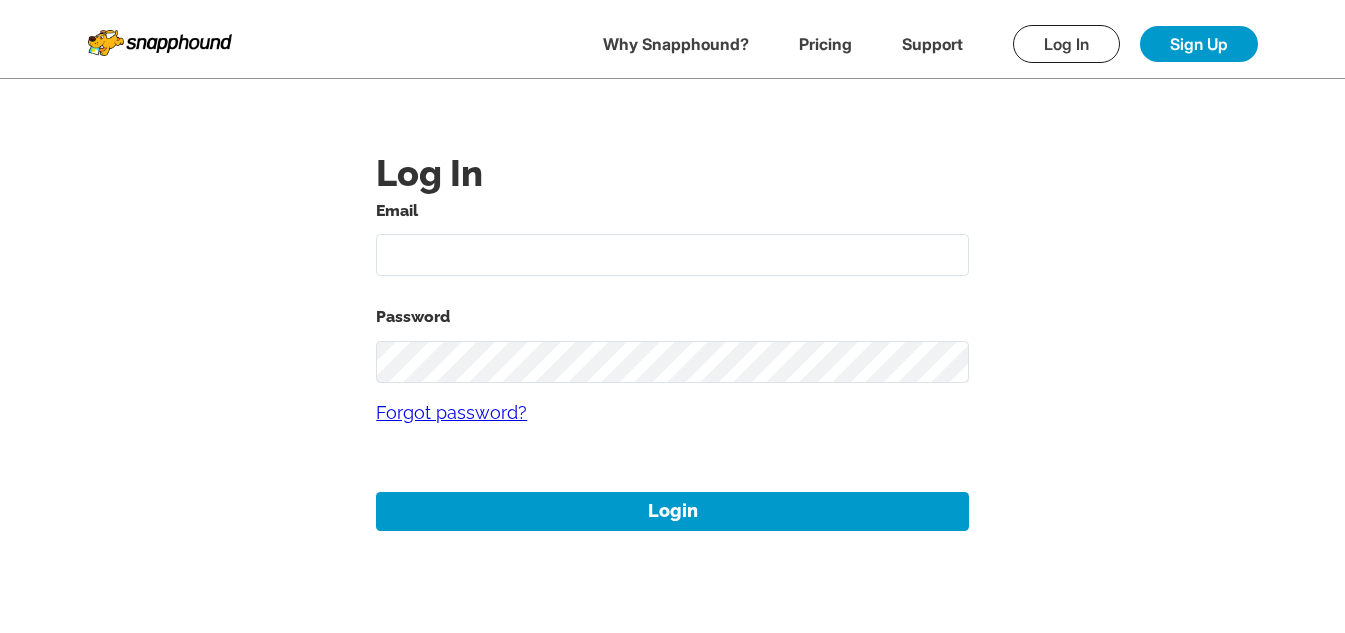 click at bounding box center (672, 255) 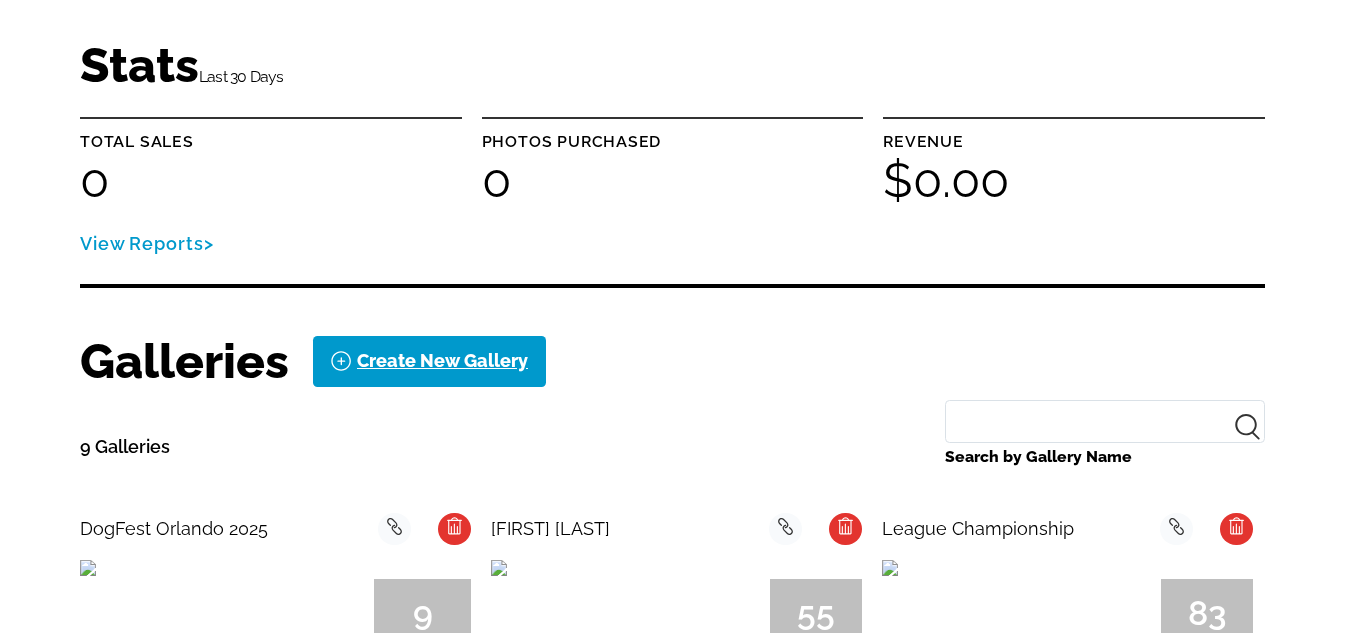 scroll, scrollTop: 400, scrollLeft: 0, axis: vertical 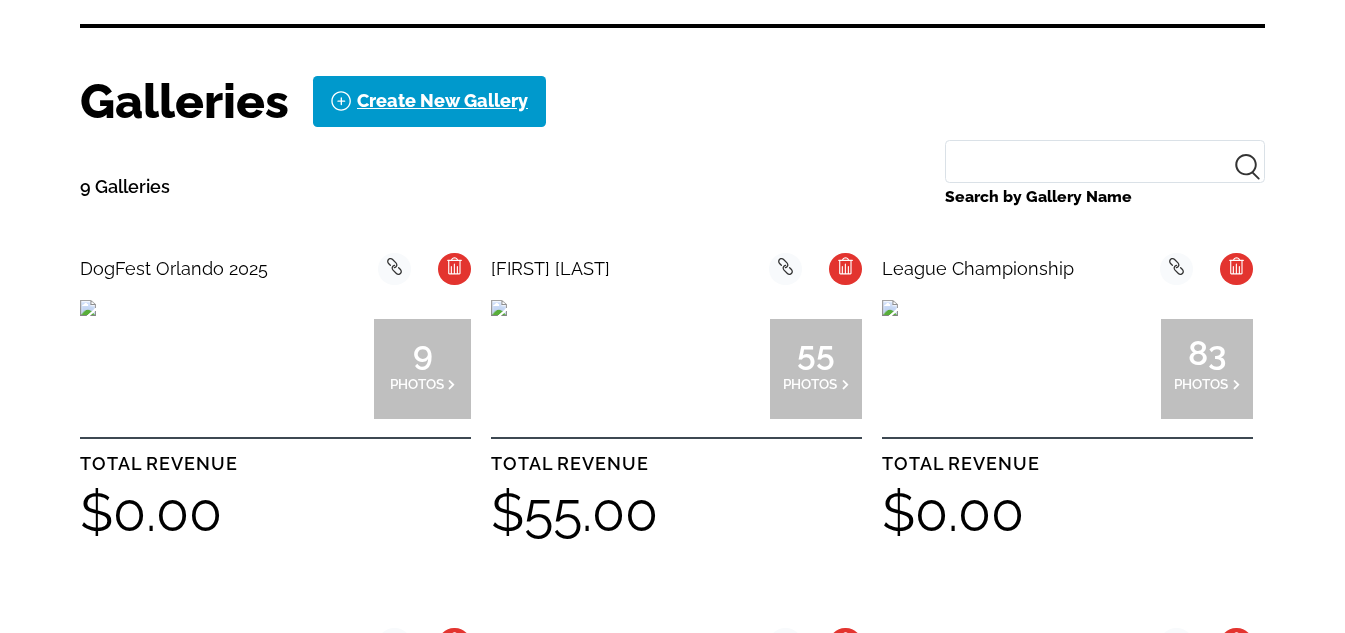click at bounding box center [88, 308] 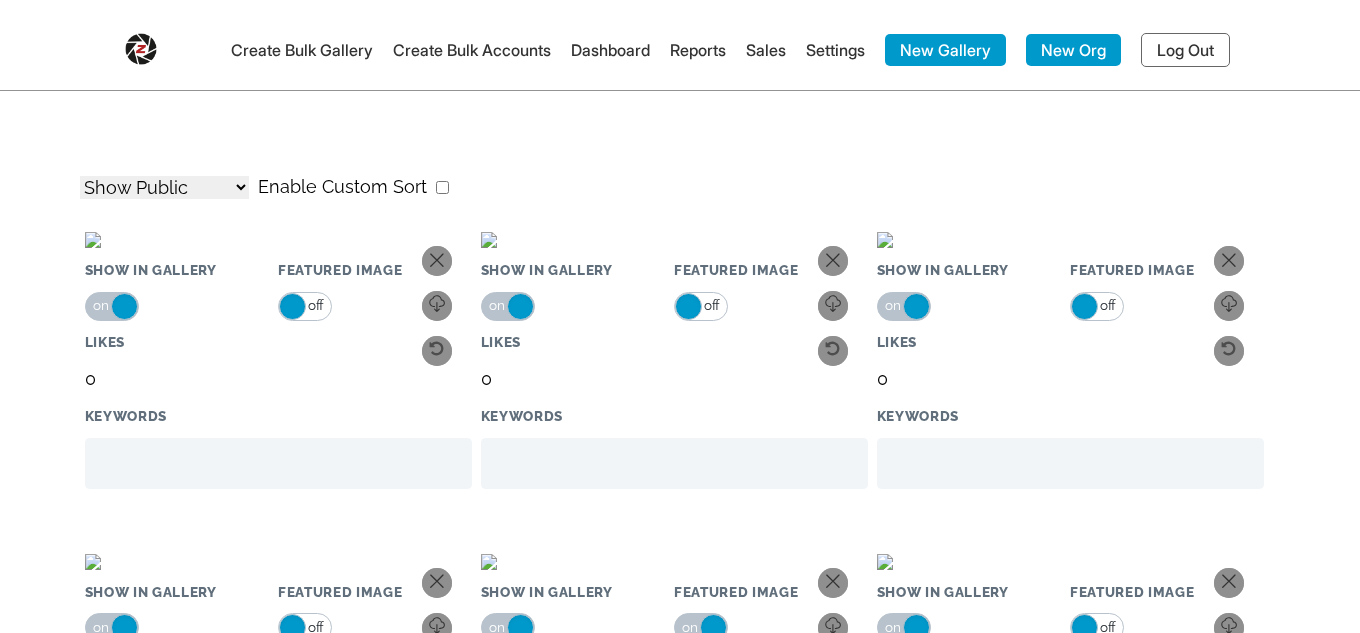 select on "onlyShowInGallery" 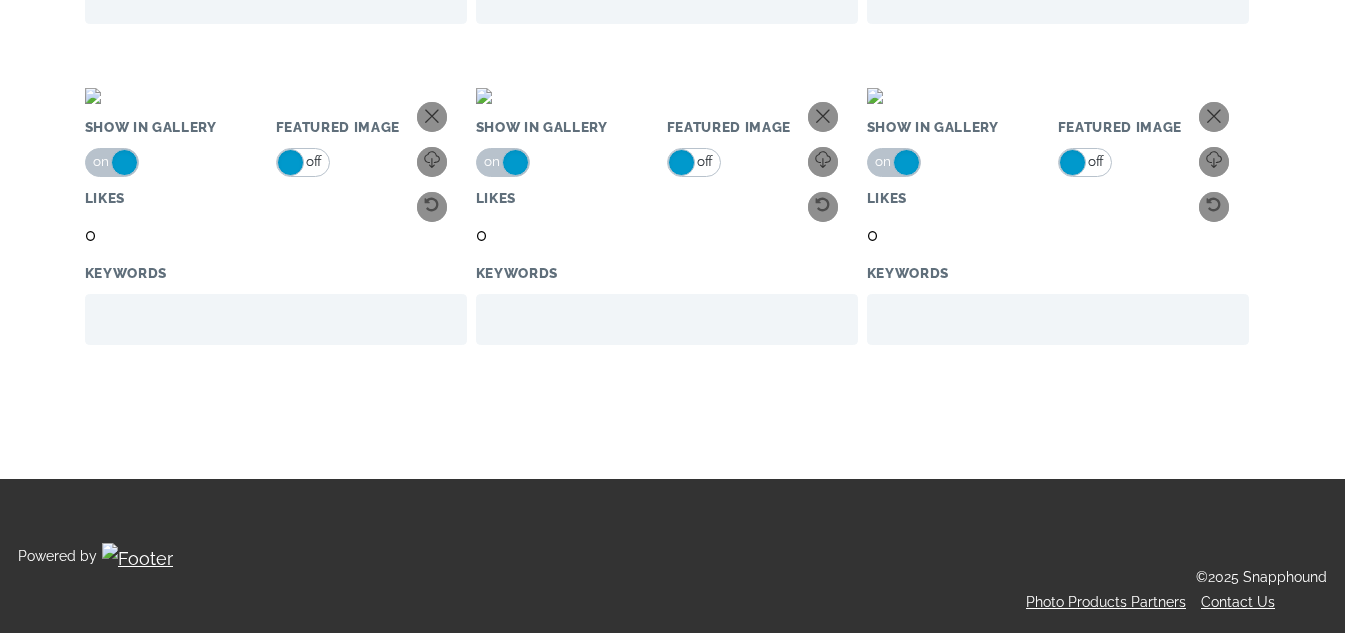scroll, scrollTop: 1000, scrollLeft: 0, axis: vertical 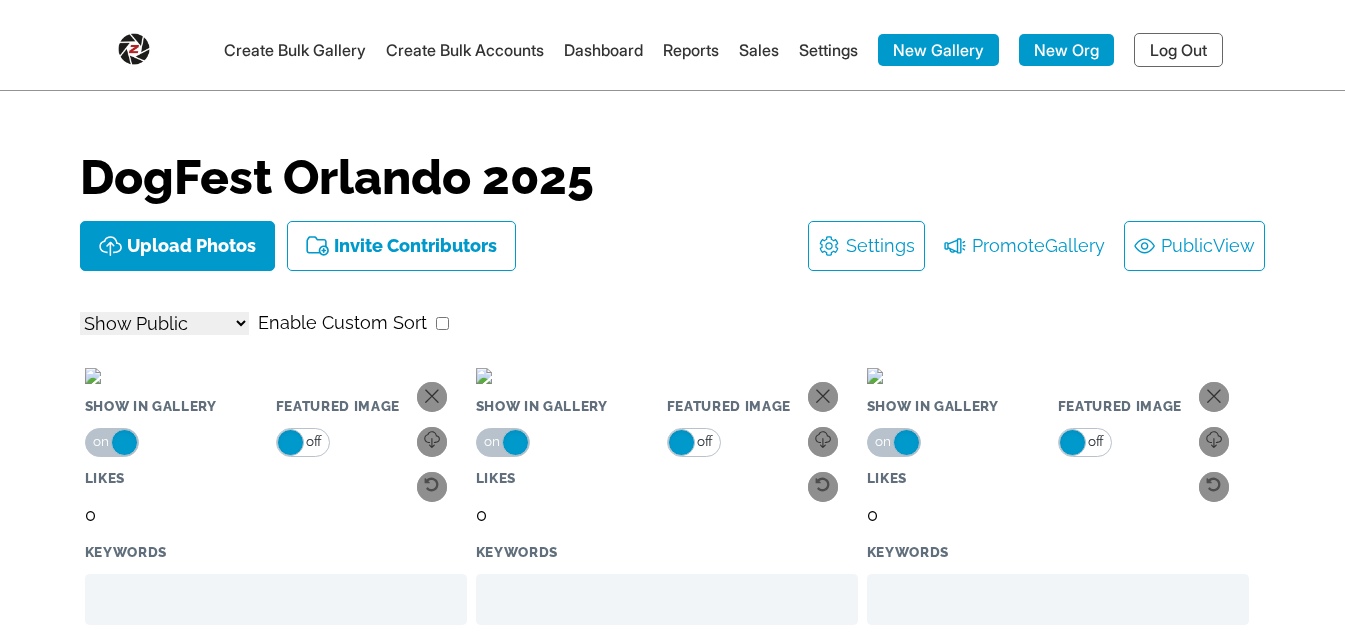 click on "Public  View" at bounding box center (1194, 246) 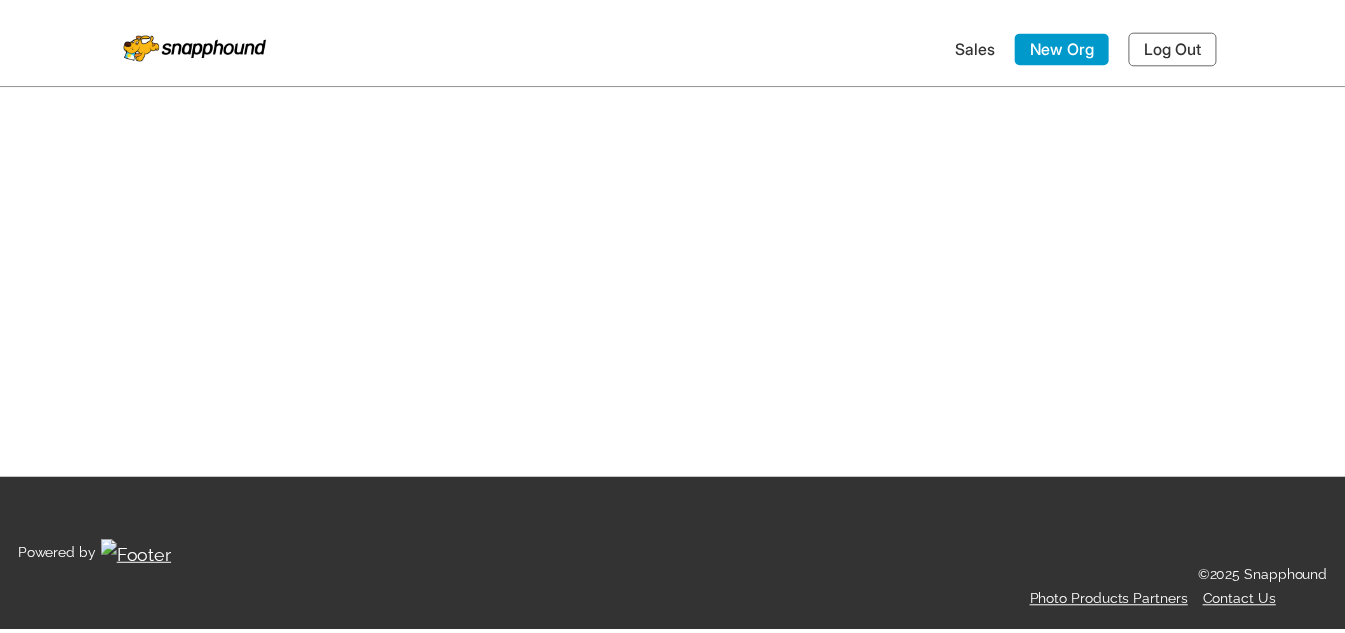 scroll, scrollTop: 0, scrollLeft: 0, axis: both 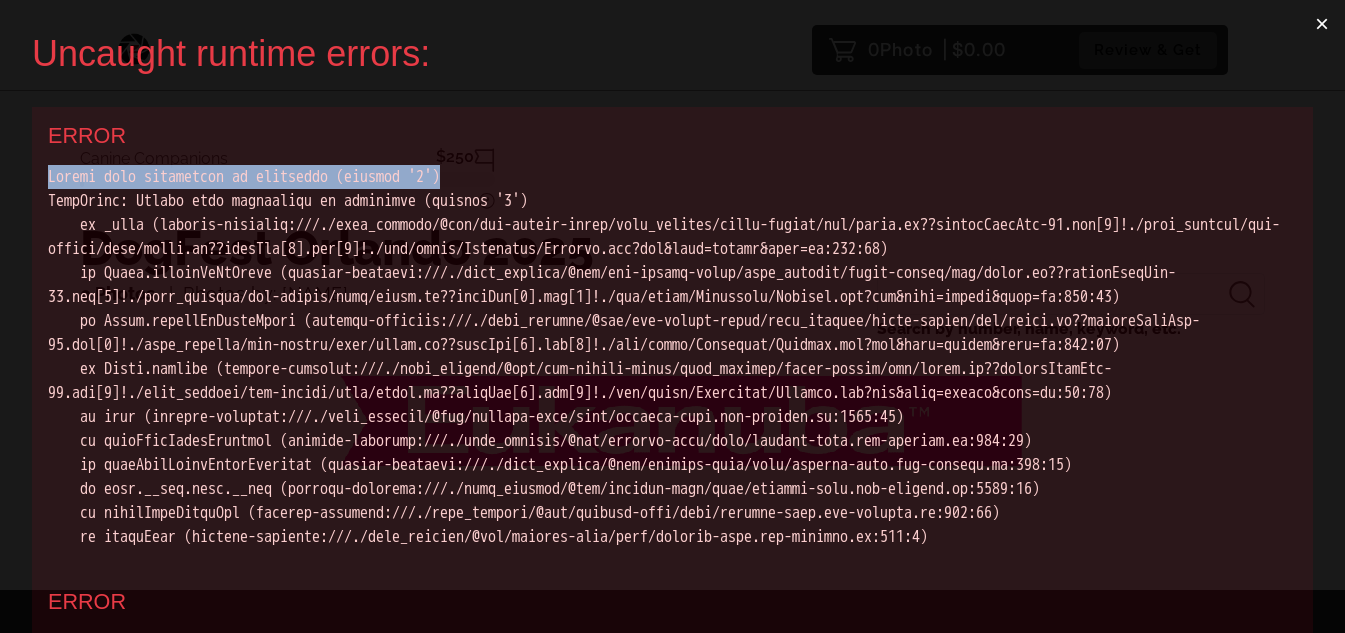 drag, startPoint x: 47, startPoint y: 173, endPoint x: 530, endPoint y: 177, distance: 483.01657 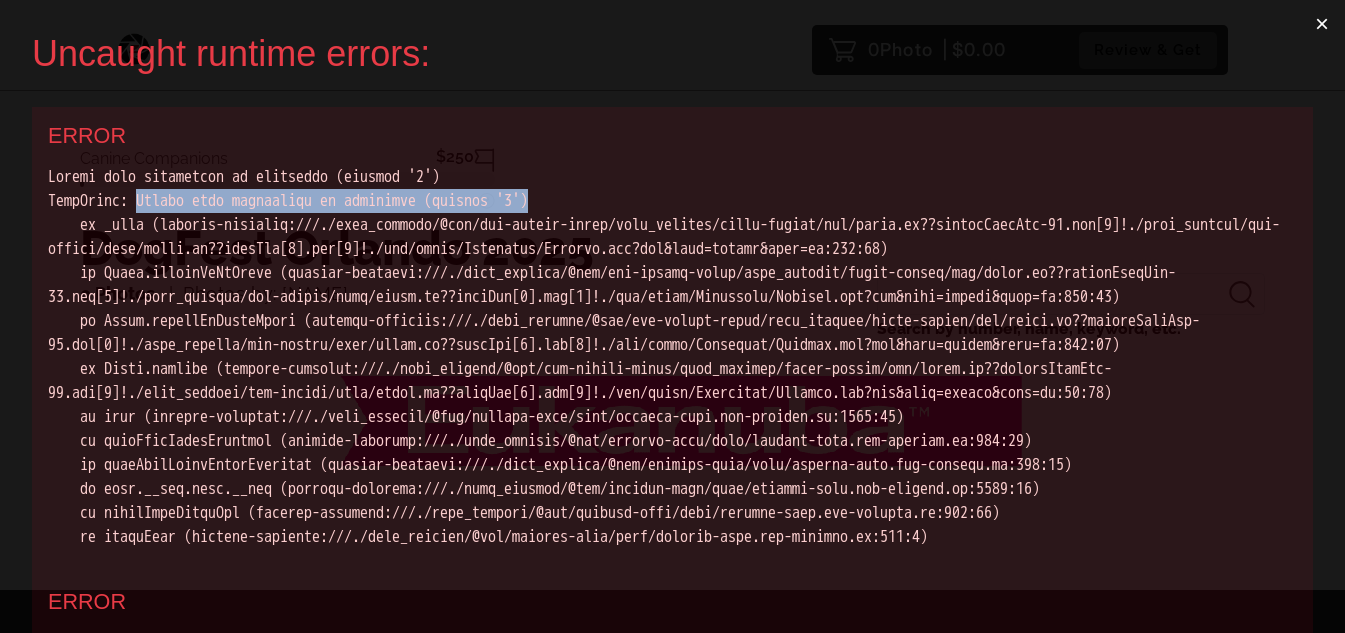 drag, startPoint x: 273, startPoint y: 216, endPoint x: 753, endPoint y: 212, distance: 480.01666 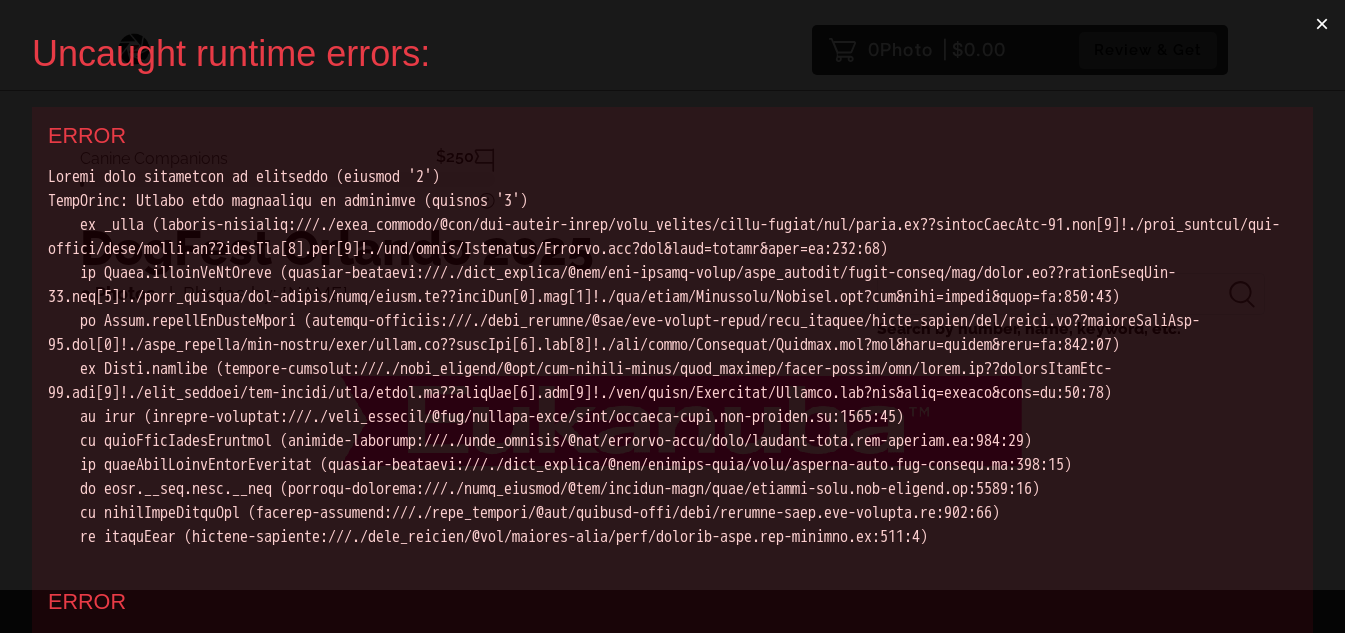 click on "×" at bounding box center [1322, 24] 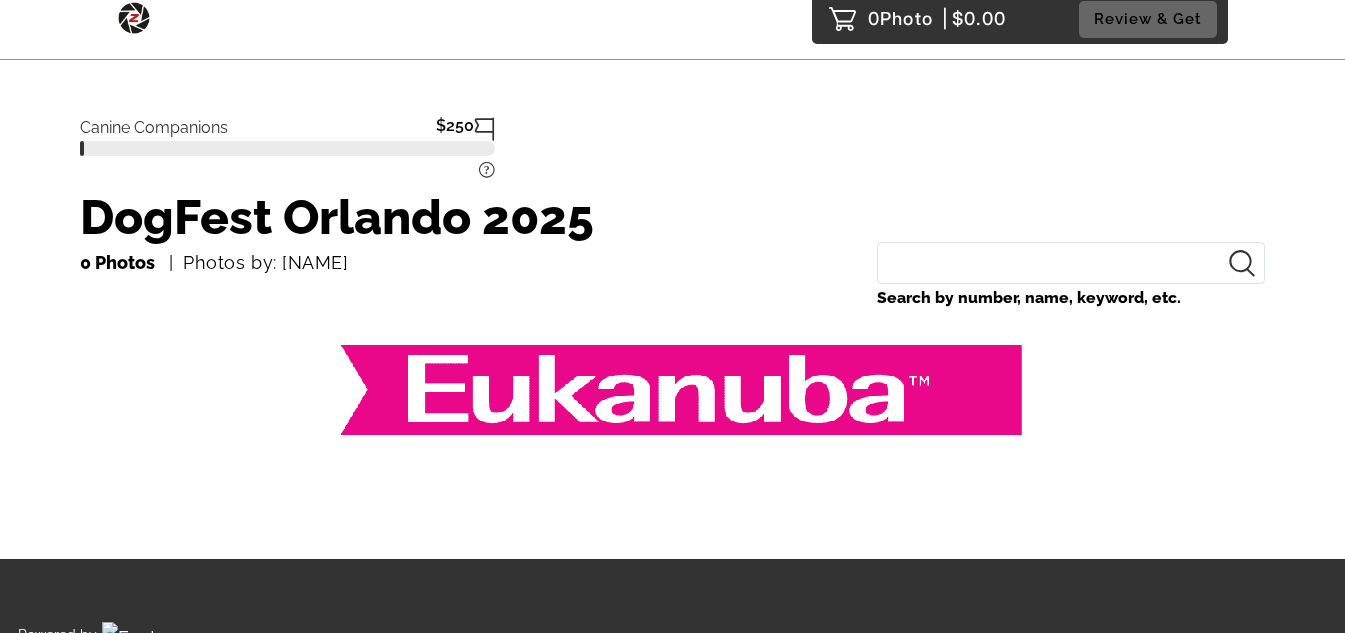 scroll, scrollTop: 0, scrollLeft: 0, axis: both 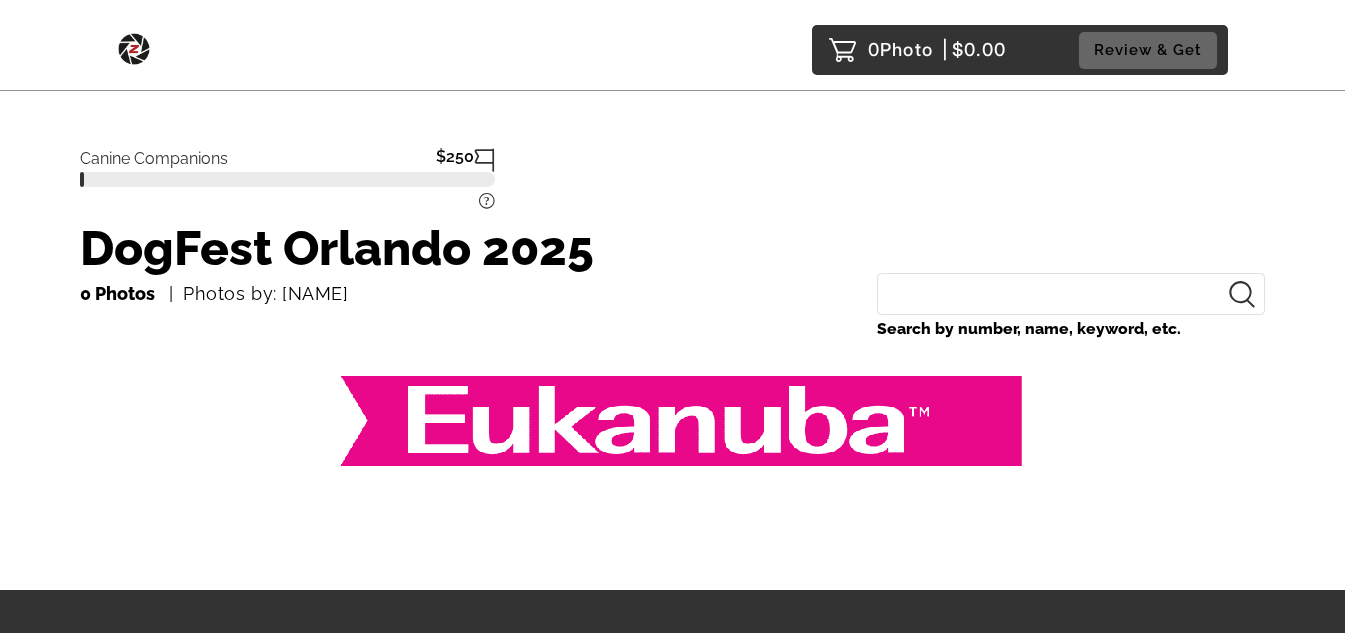 drag, startPoint x: 869, startPoint y: 323, endPoint x: 1181, endPoint y: 333, distance: 312.16022 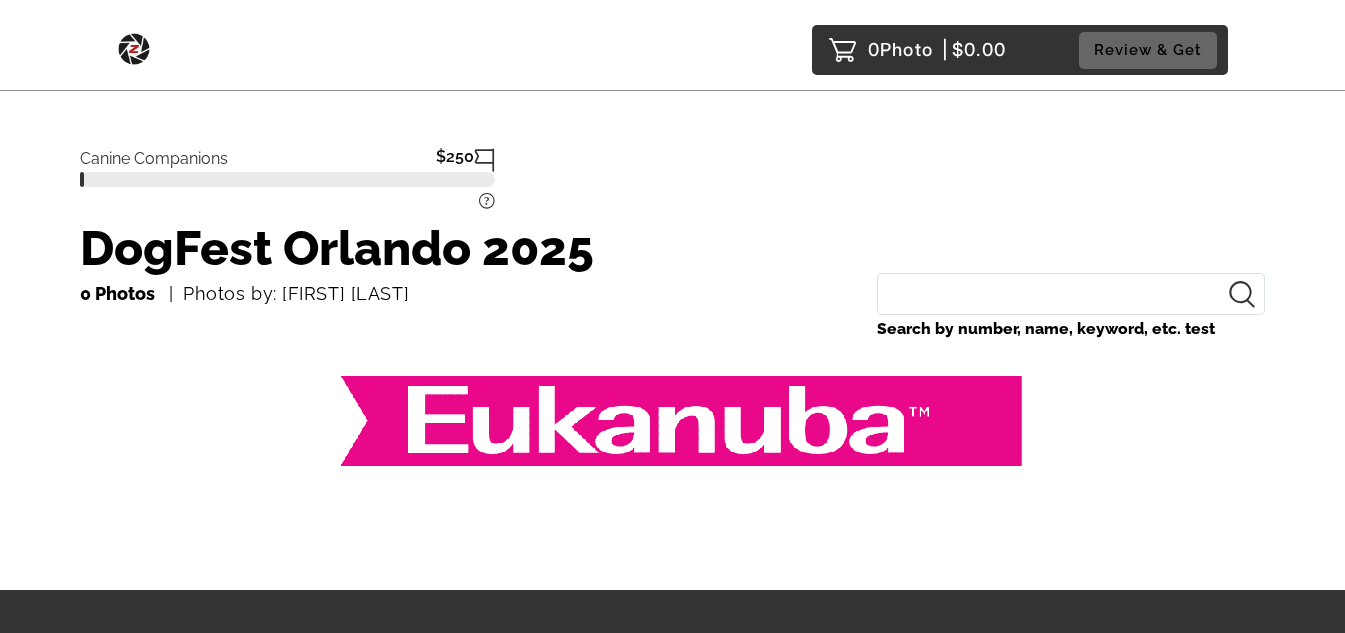 scroll, scrollTop: 0, scrollLeft: 0, axis: both 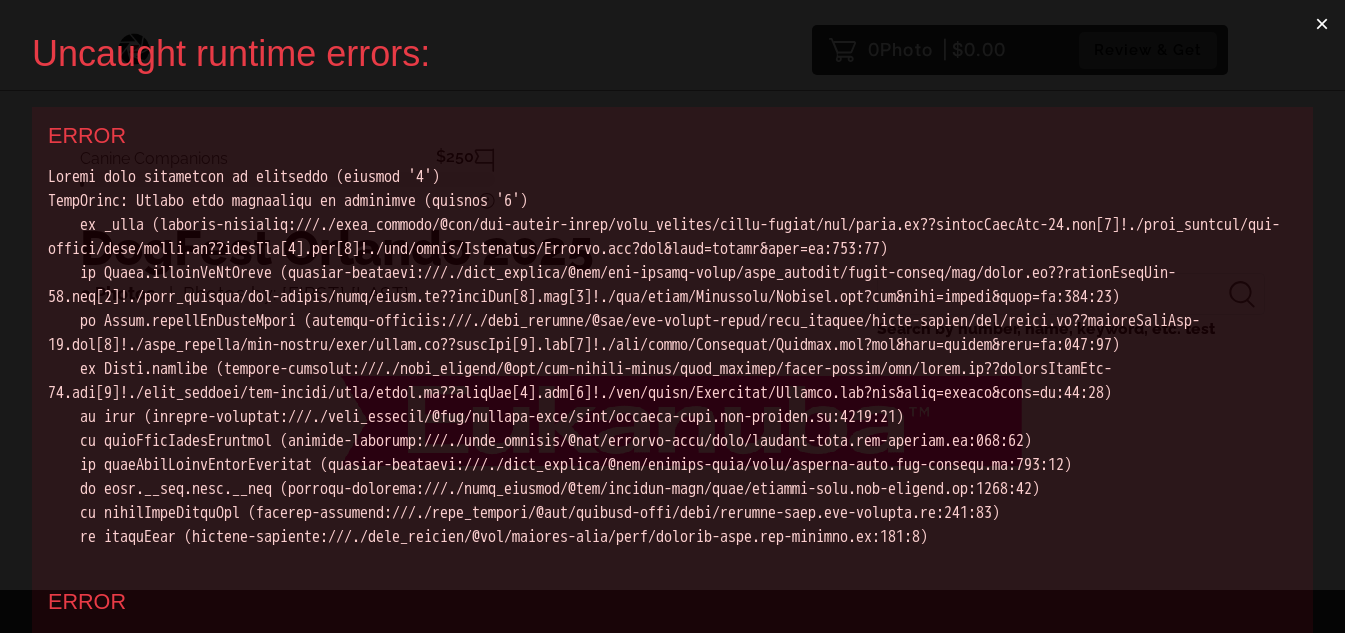 click on "×" at bounding box center (1322, 24) 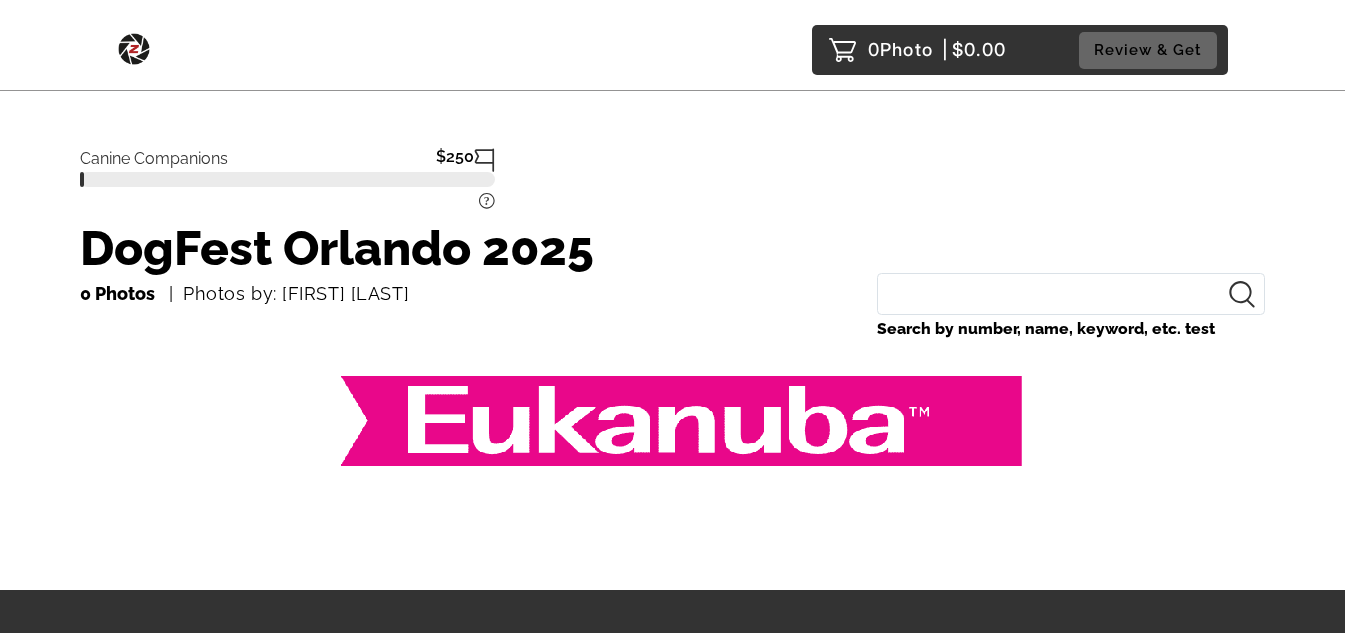 drag, startPoint x: 1219, startPoint y: 331, endPoint x: 862, endPoint y: 338, distance: 357.06863 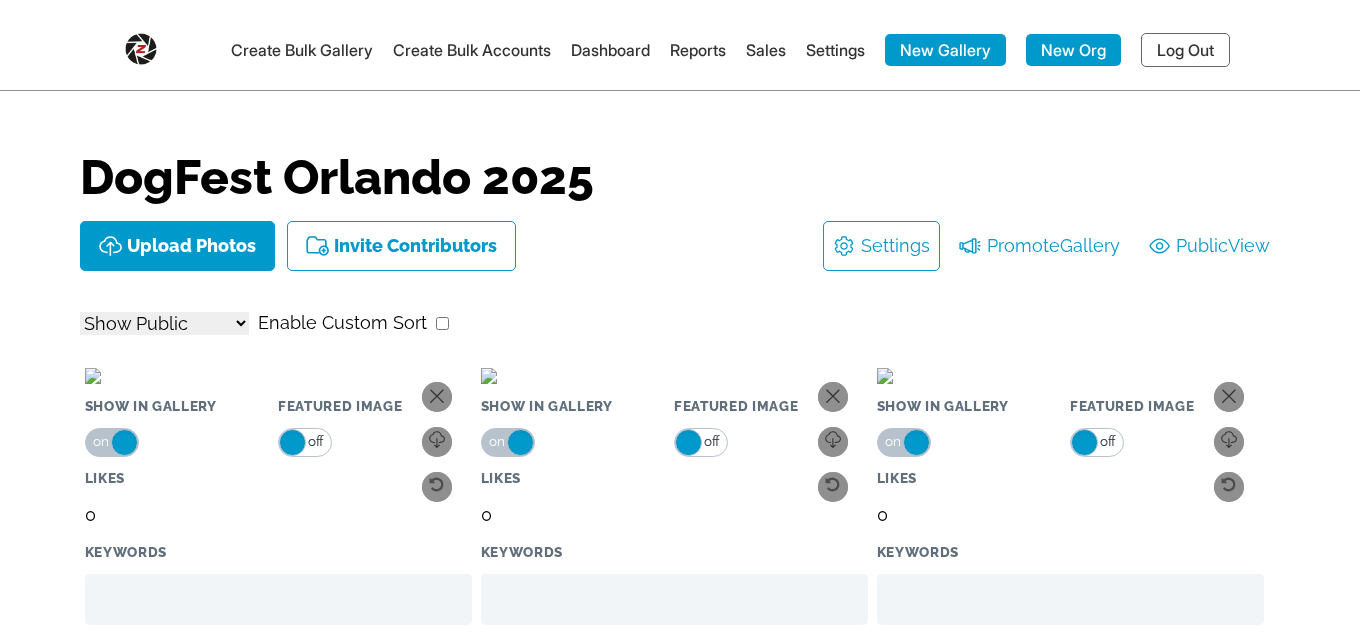 select on "onlyShowInGallery" 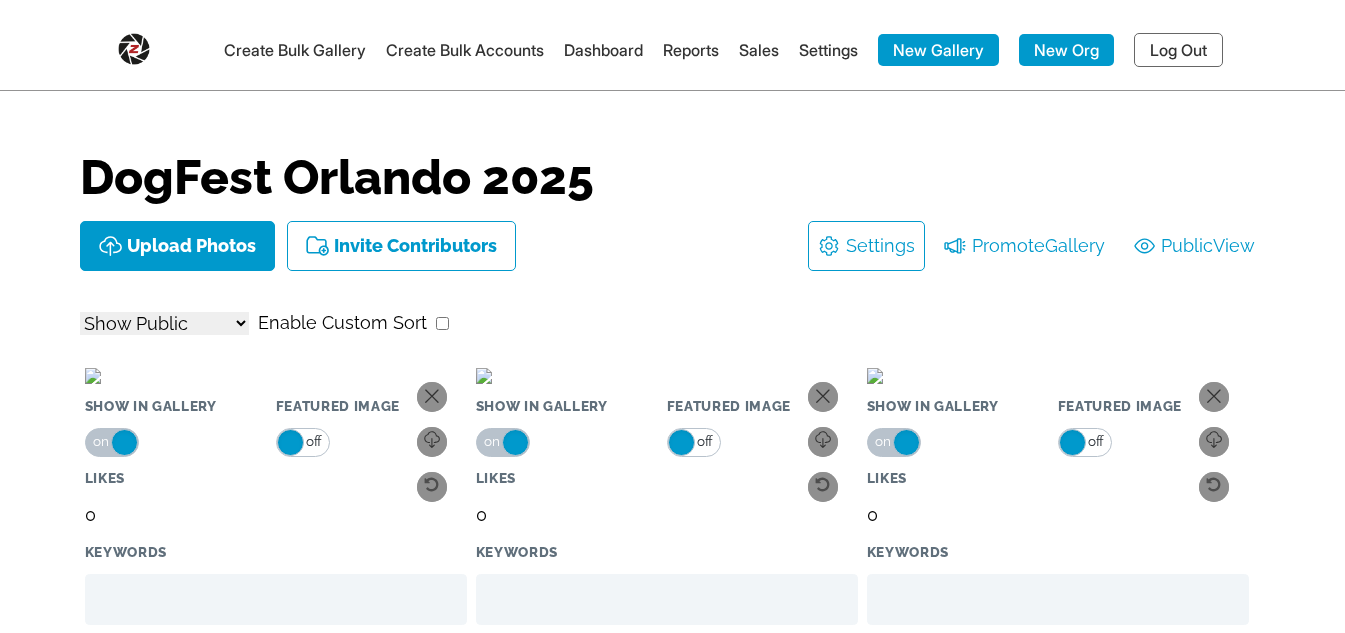 select on "onlyShowInGallery" 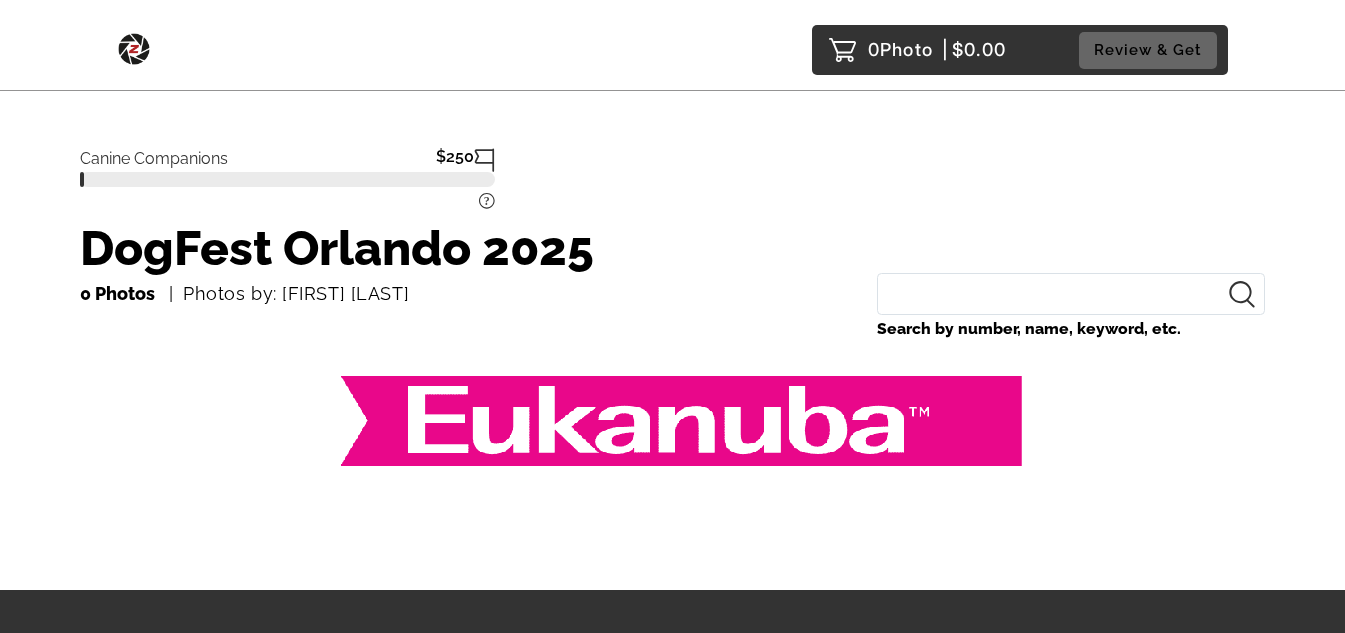 scroll, scrollTop: 0, scrollLeft: 0, axis: both 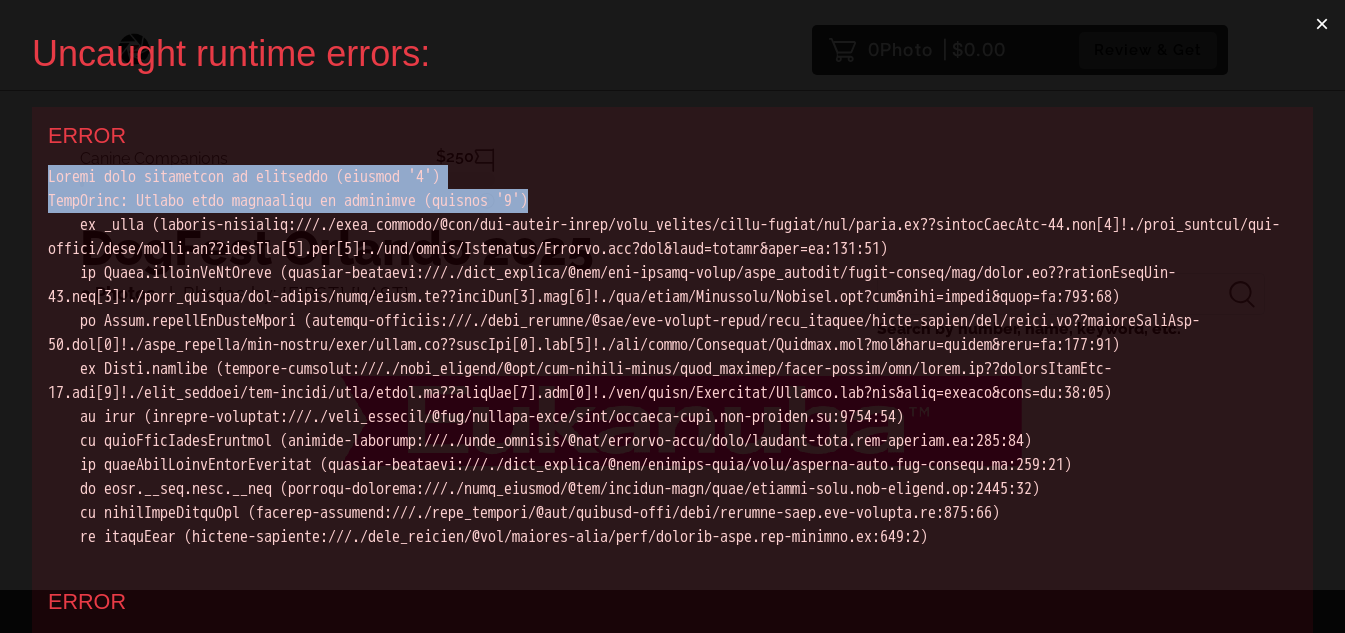 drag, startPoint x: 597, startPoint y: 195, endPoint x: 0, endPoint y: 177, distance: 597.2713 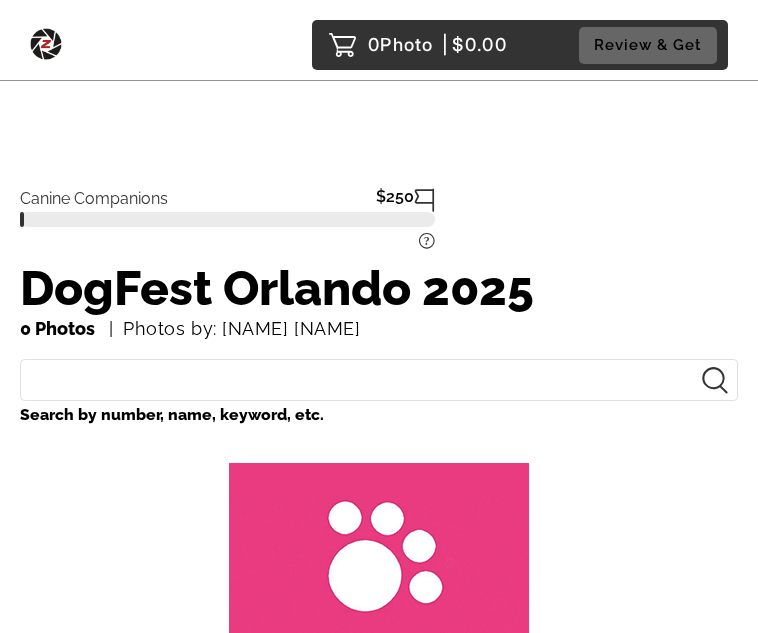 scroll, scrollTop: 0, scrollLeft: 0, axis: both 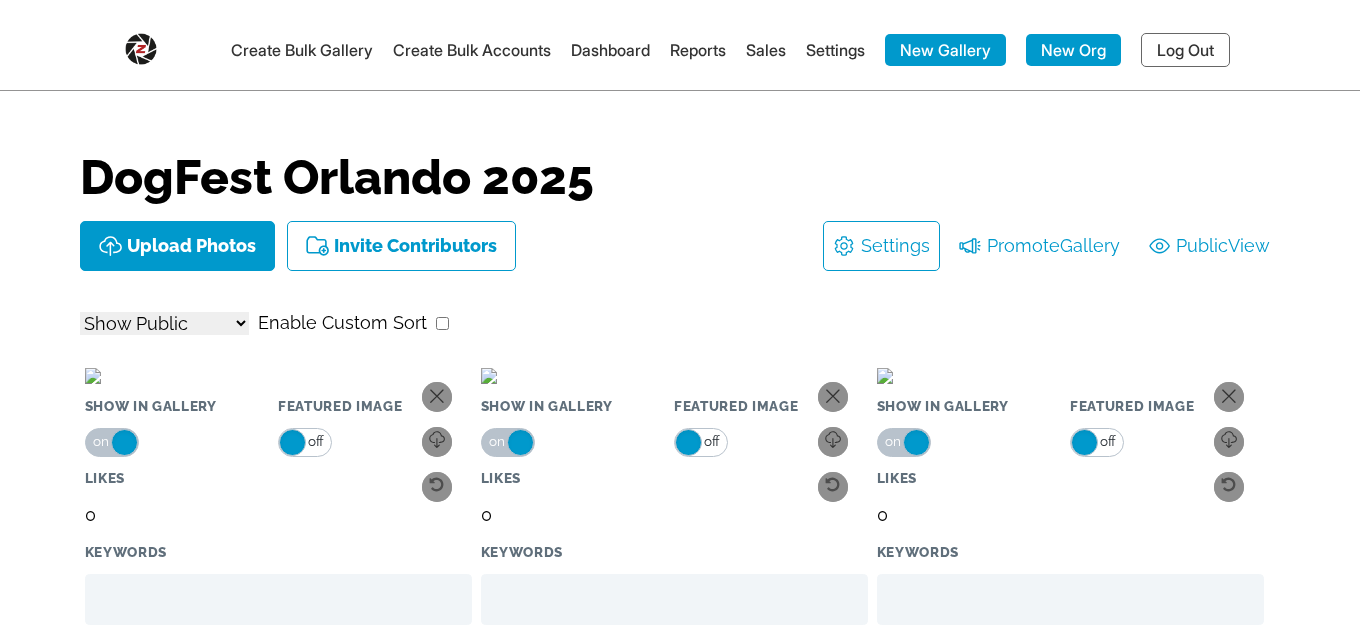 select on "onlyShowInGallery" 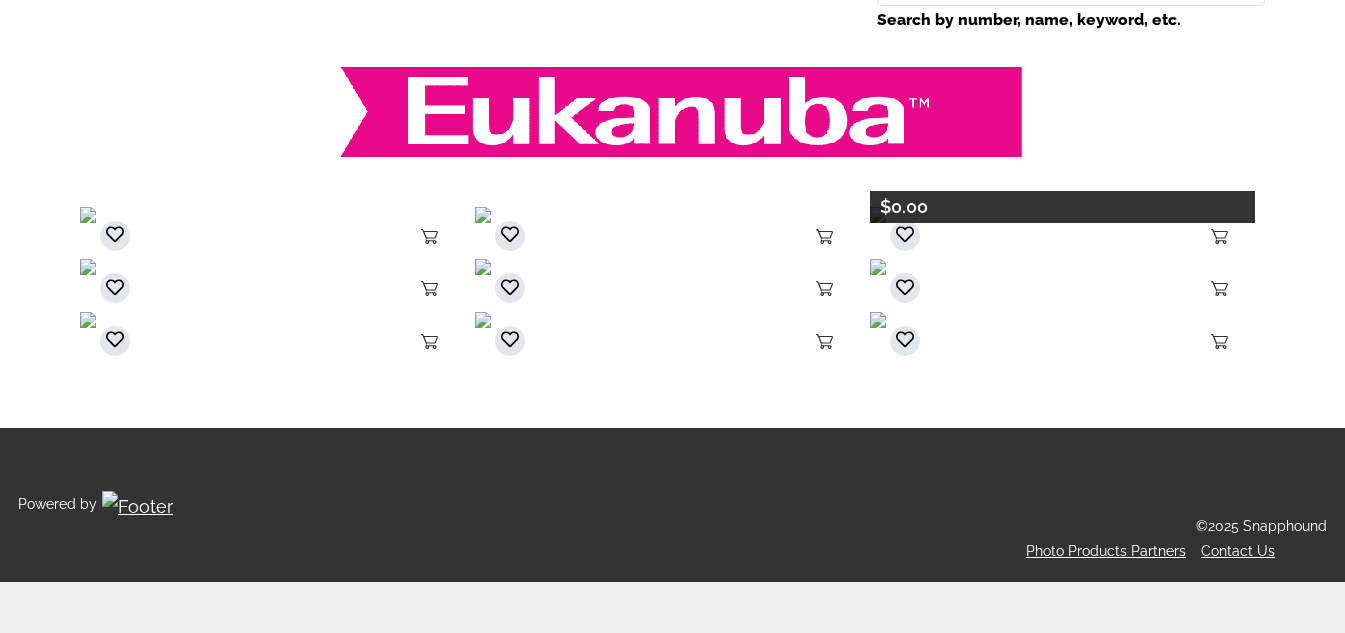scroll, scrollTop: 0, scrollLeft: 0, axis: both 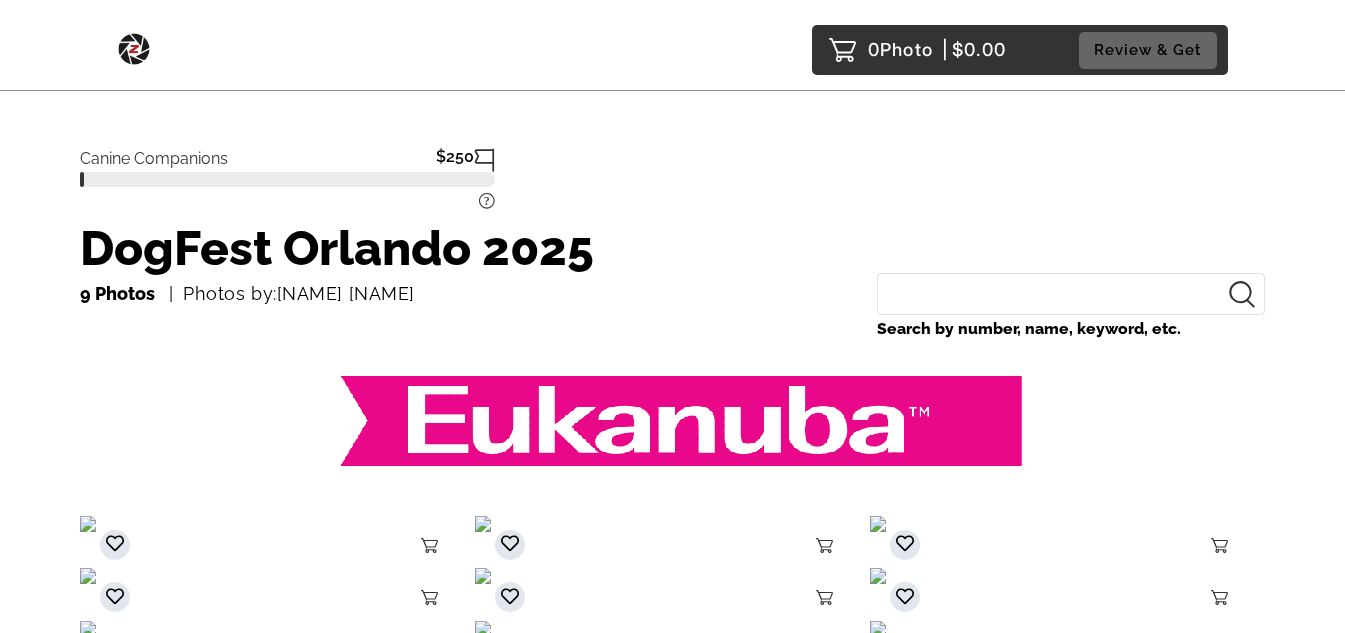 click on "DogFest Orlando 2025" at bounding box center [672, 248] 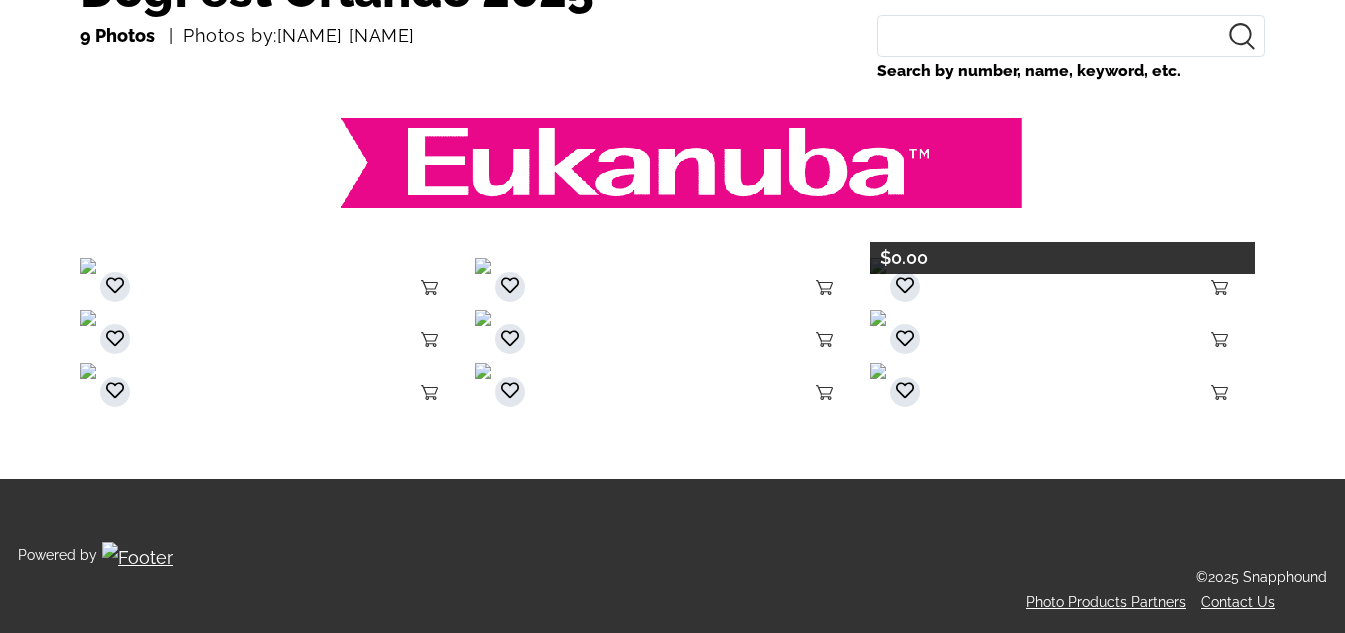scroll, scrollTop: 0, scrollLeft: 0, axis: both 